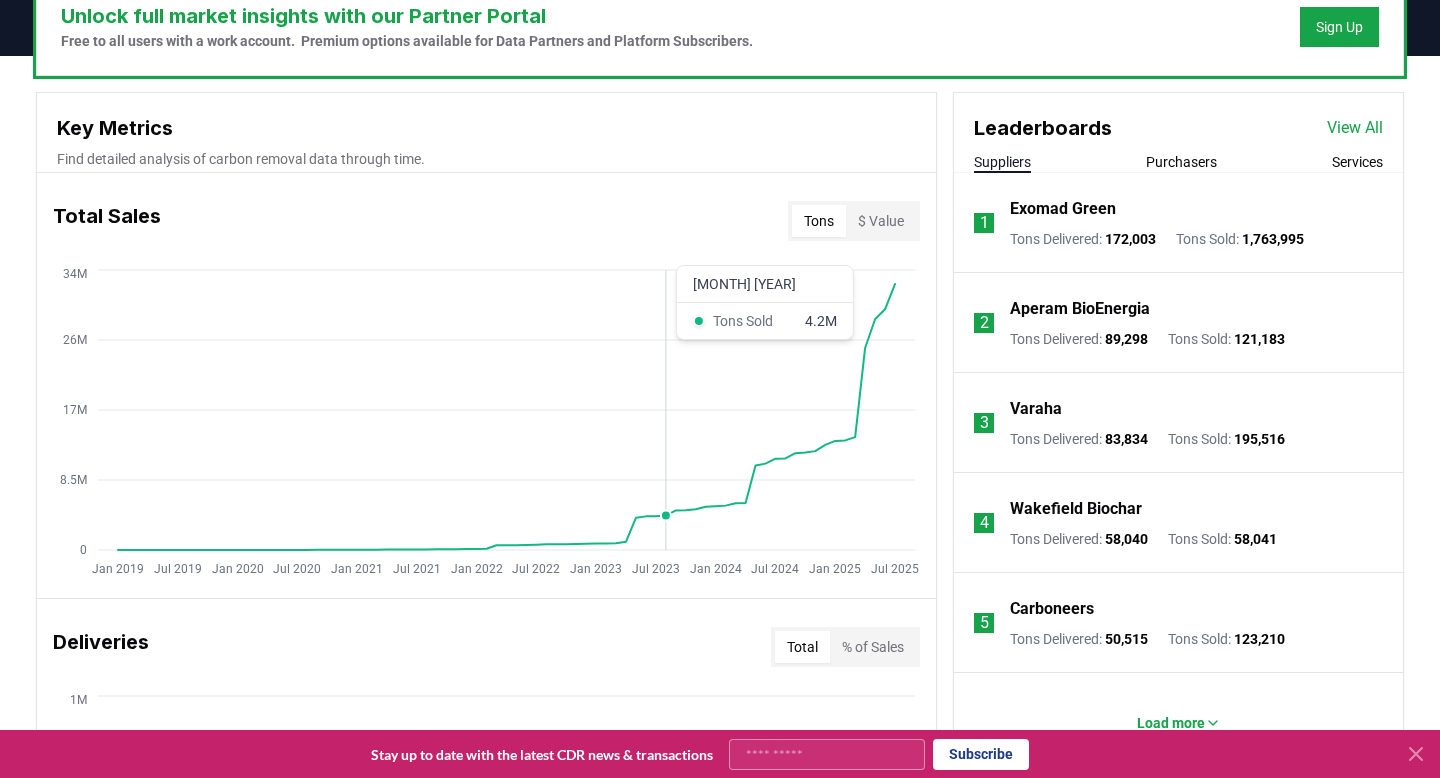 scroll, scrollTop: 679, scrollLeft: 0, axis: vertical 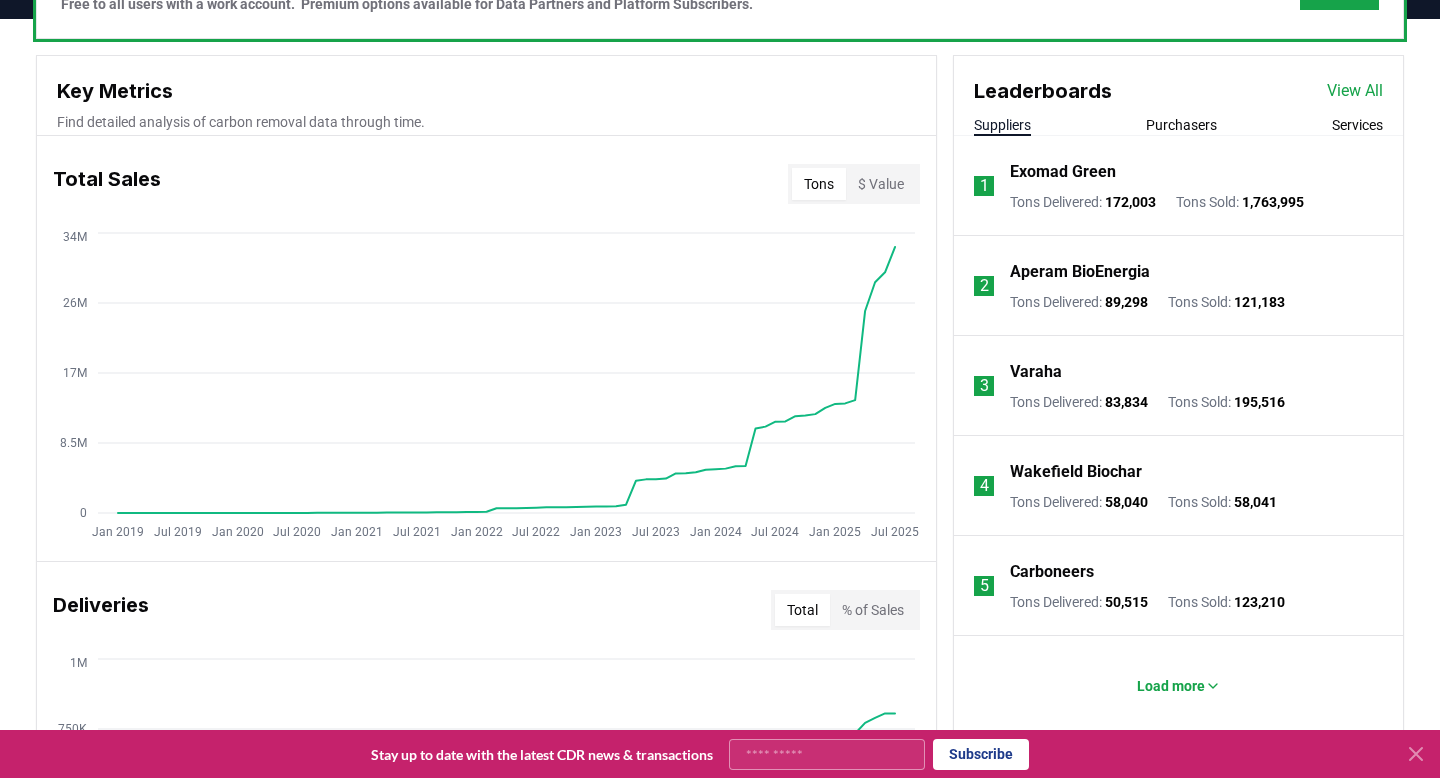 click on "$ Value" at bounding box center (881, 184) 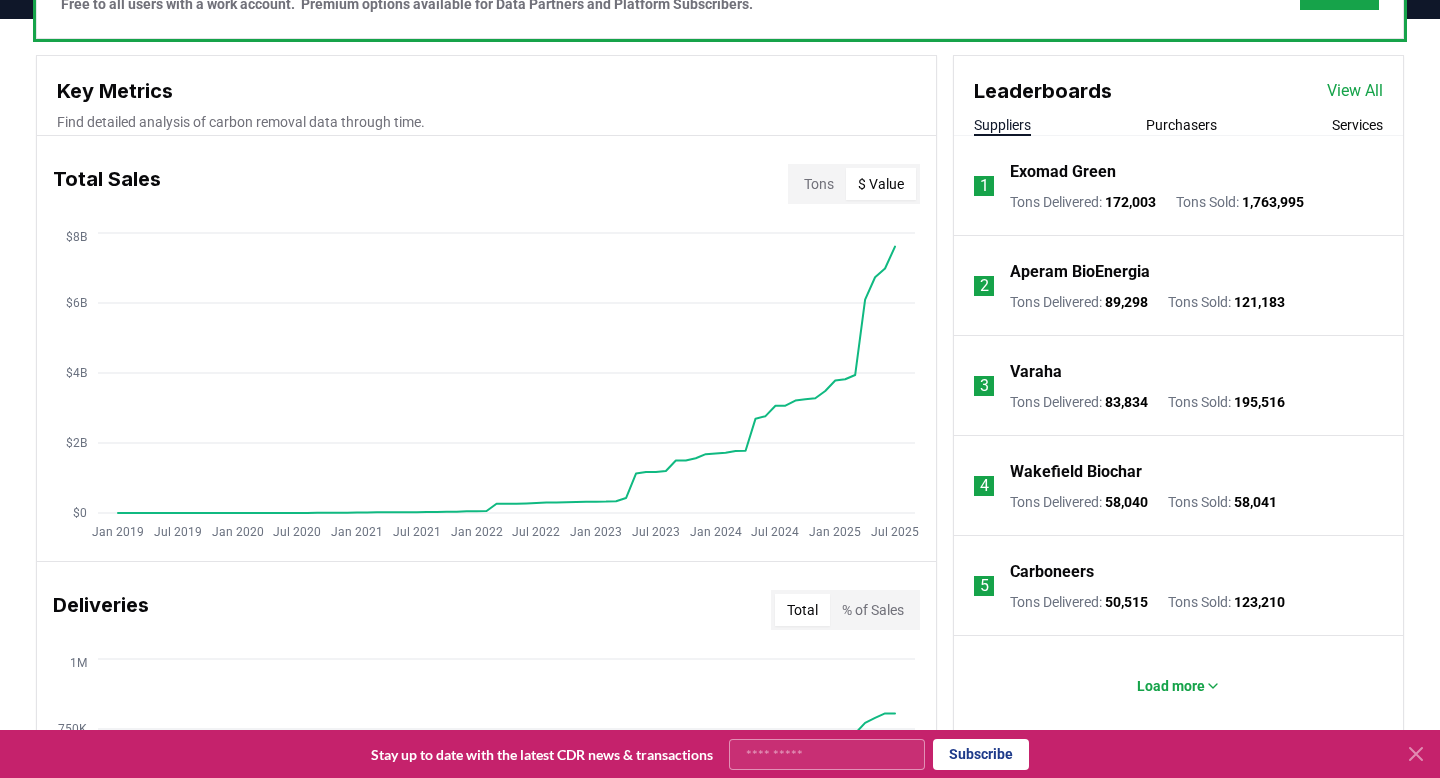 click on "Tons" at bounding box center [819, 184] 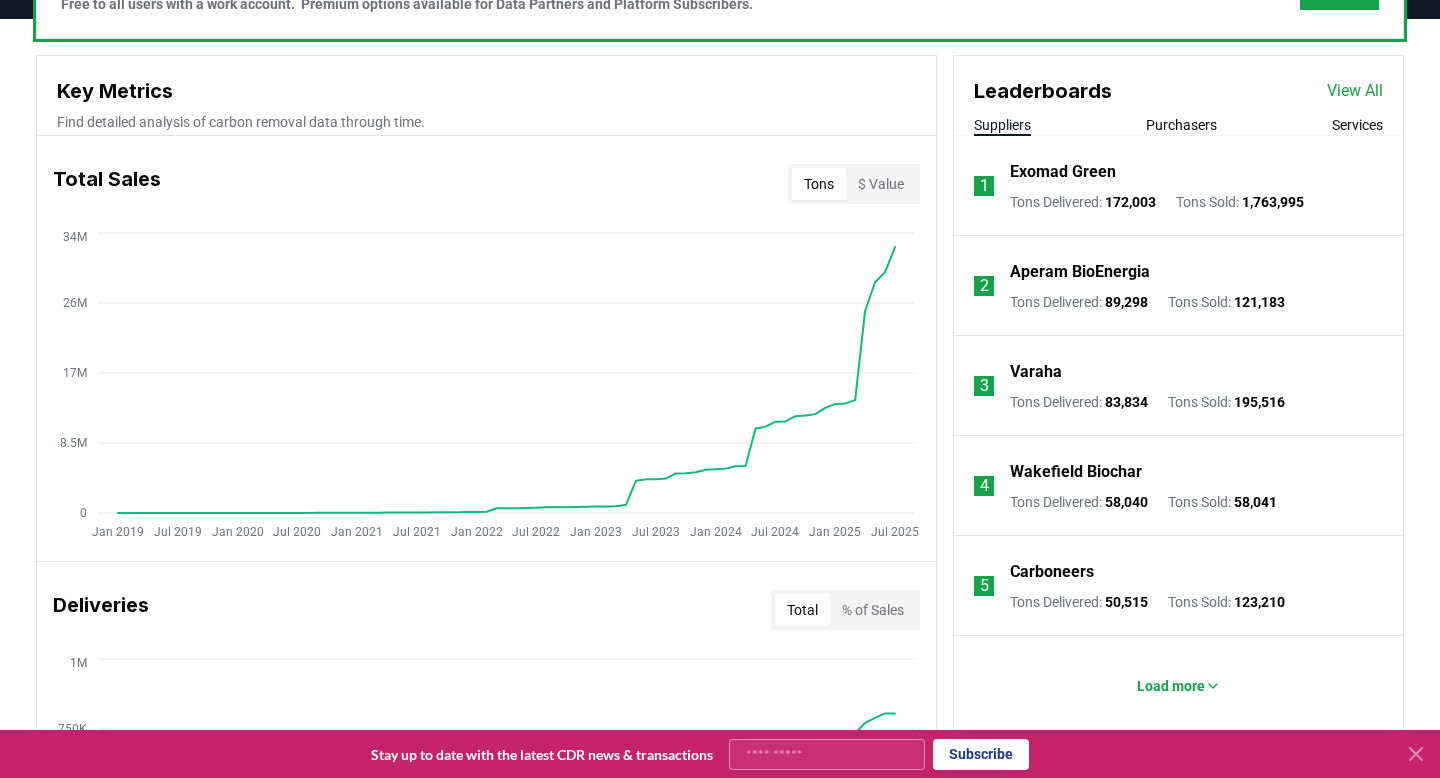 click on "$ Value" at bounding box center [881, 184] 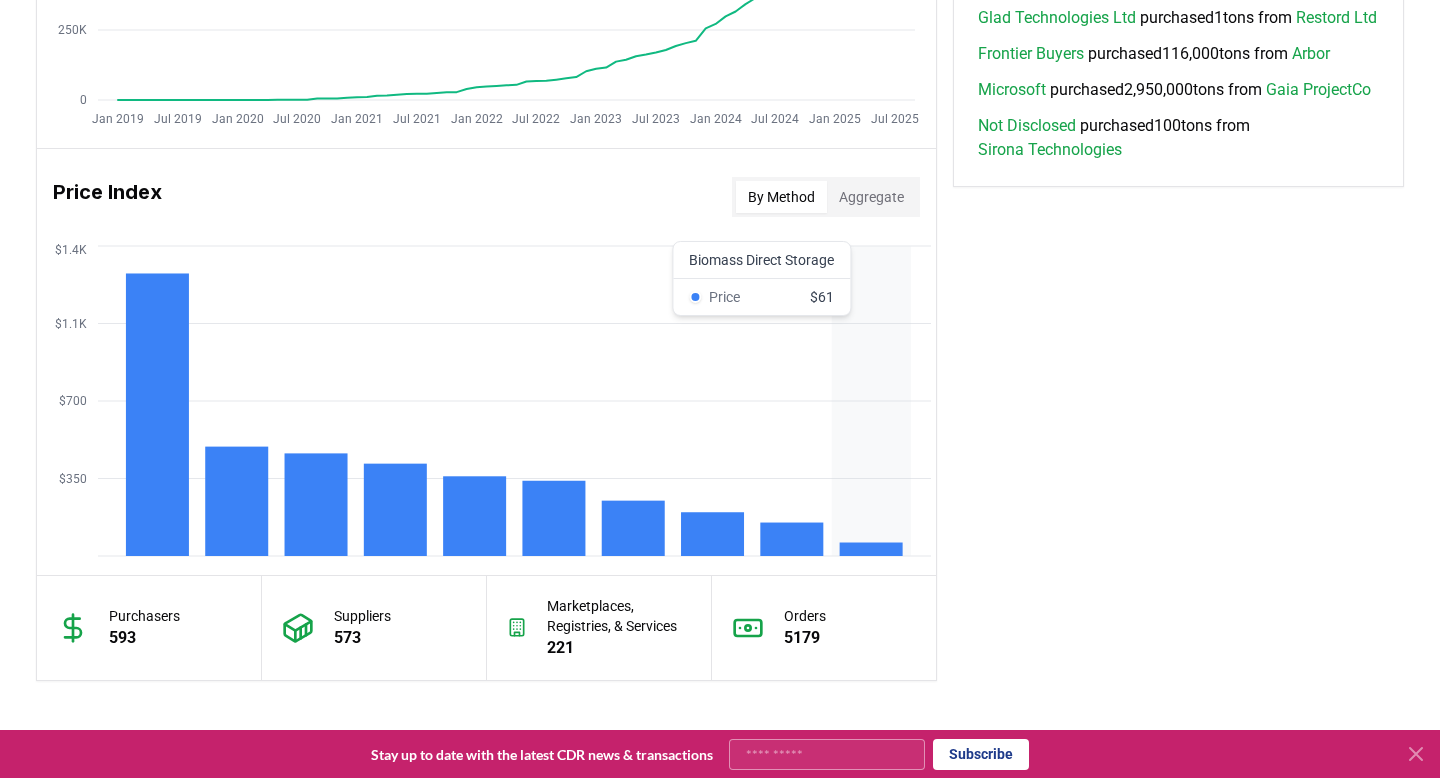 scroll, scrollTop: 1553, scrollLeft: 0, axis: vertical 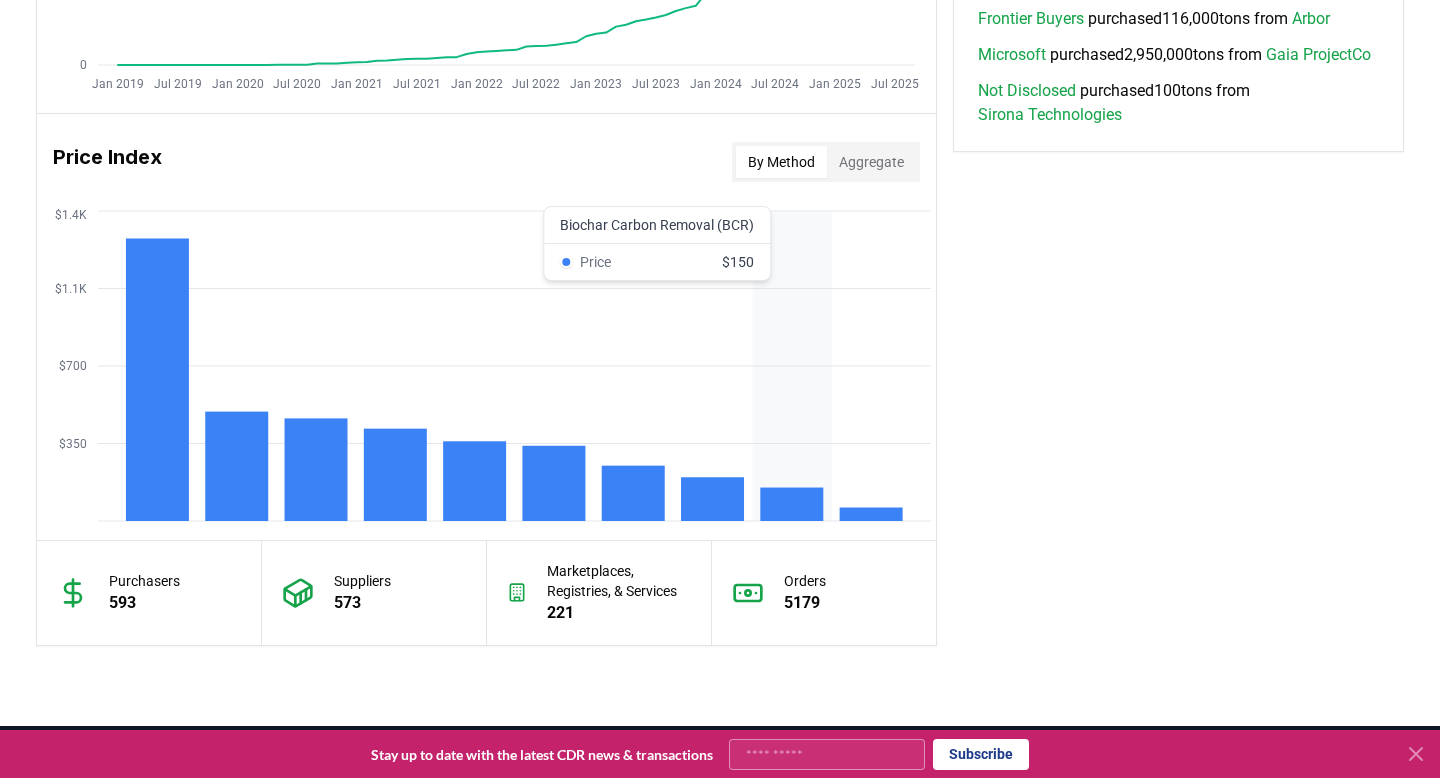 click 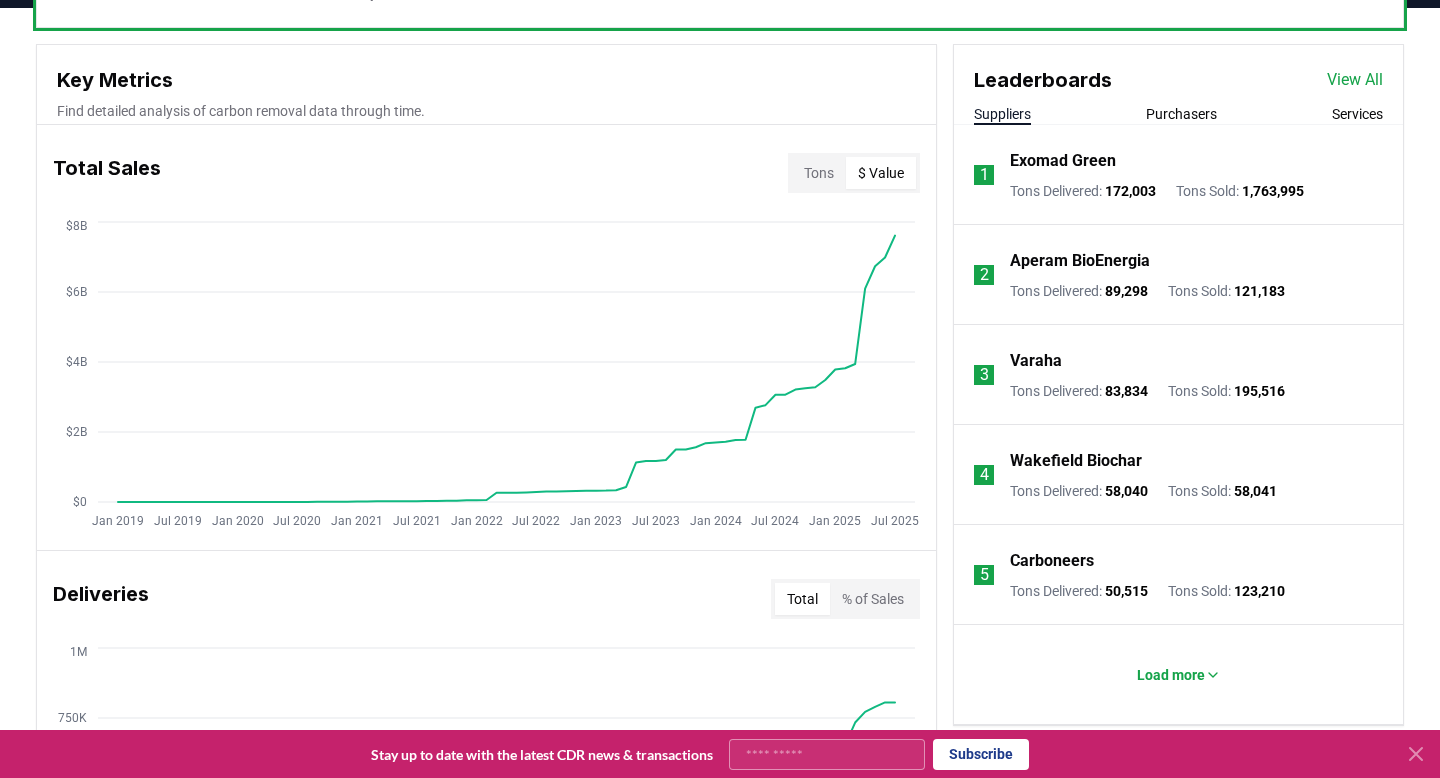 scroll, scrollTop: 687, scrollLeft: 0, axis: vertical 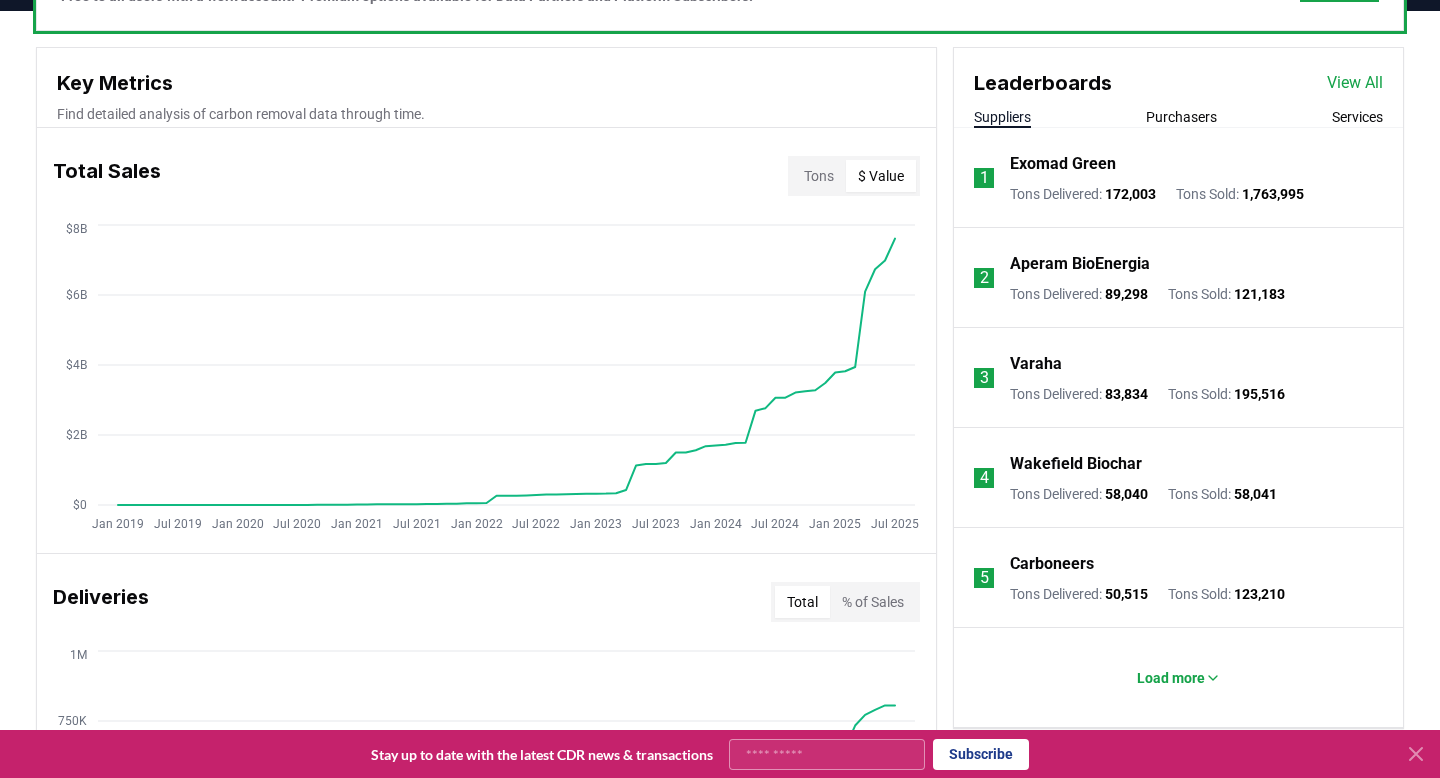 click on "View All" at bounding box center [1355, 83] 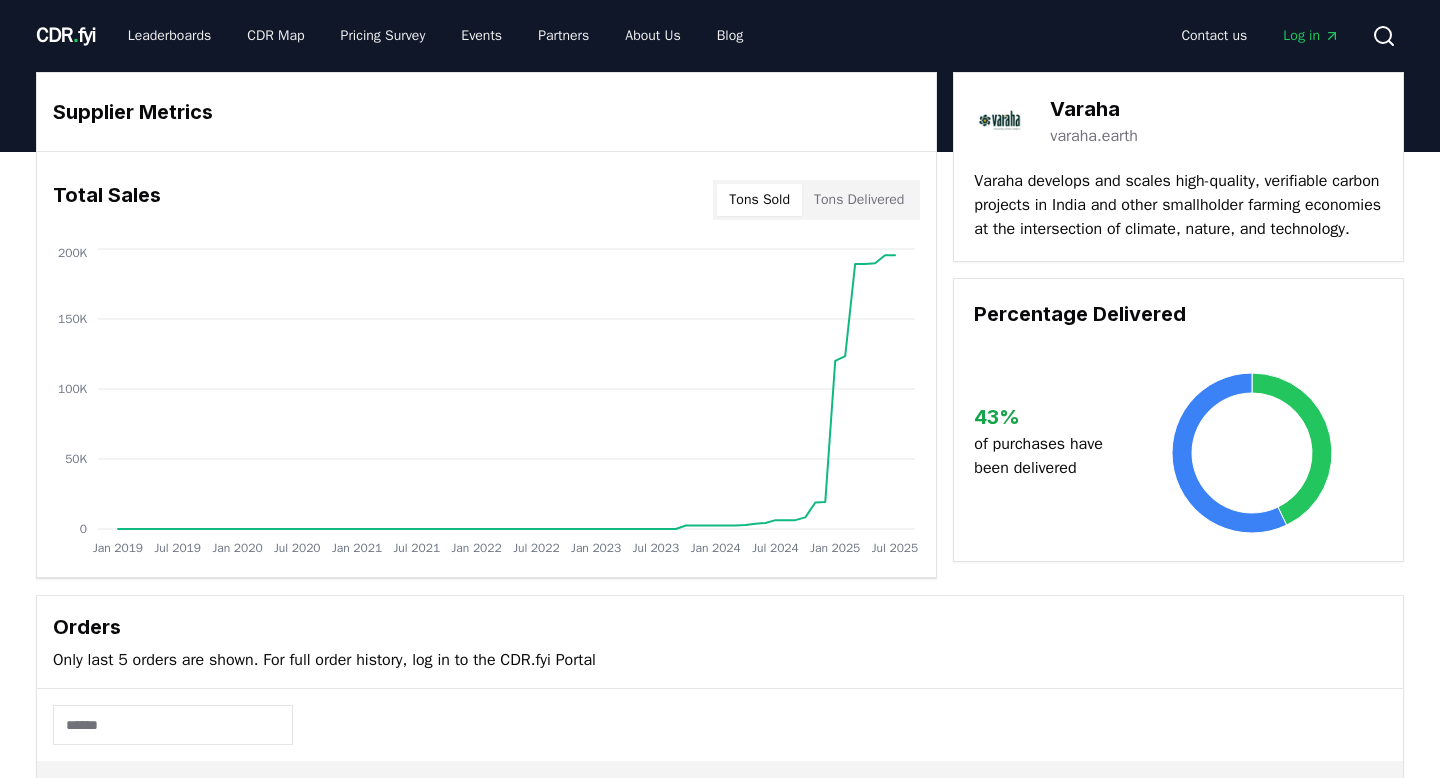 scroll, scrollTop: 0, scrollLeft: 0, axis: both 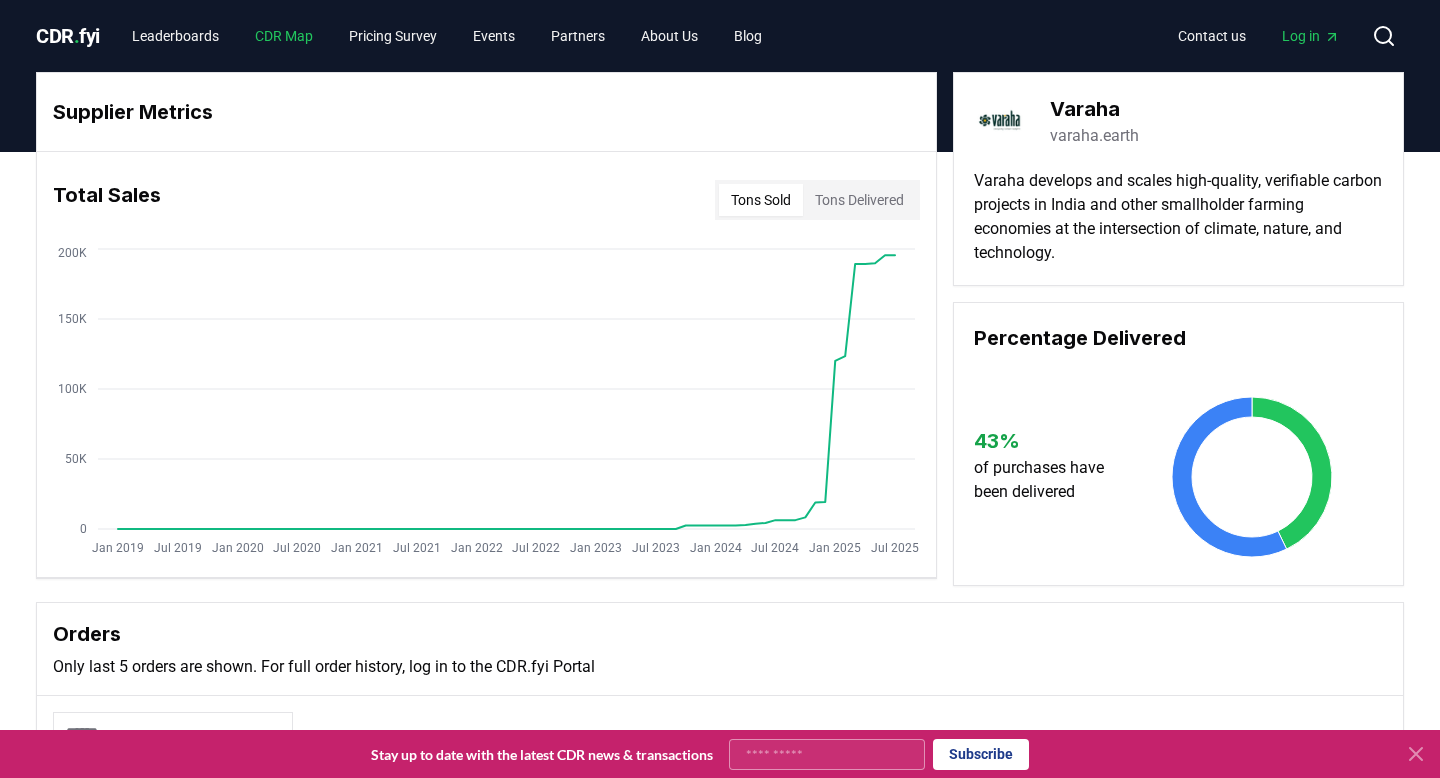 click on "CDR Map" at bounding box center (284, 36) 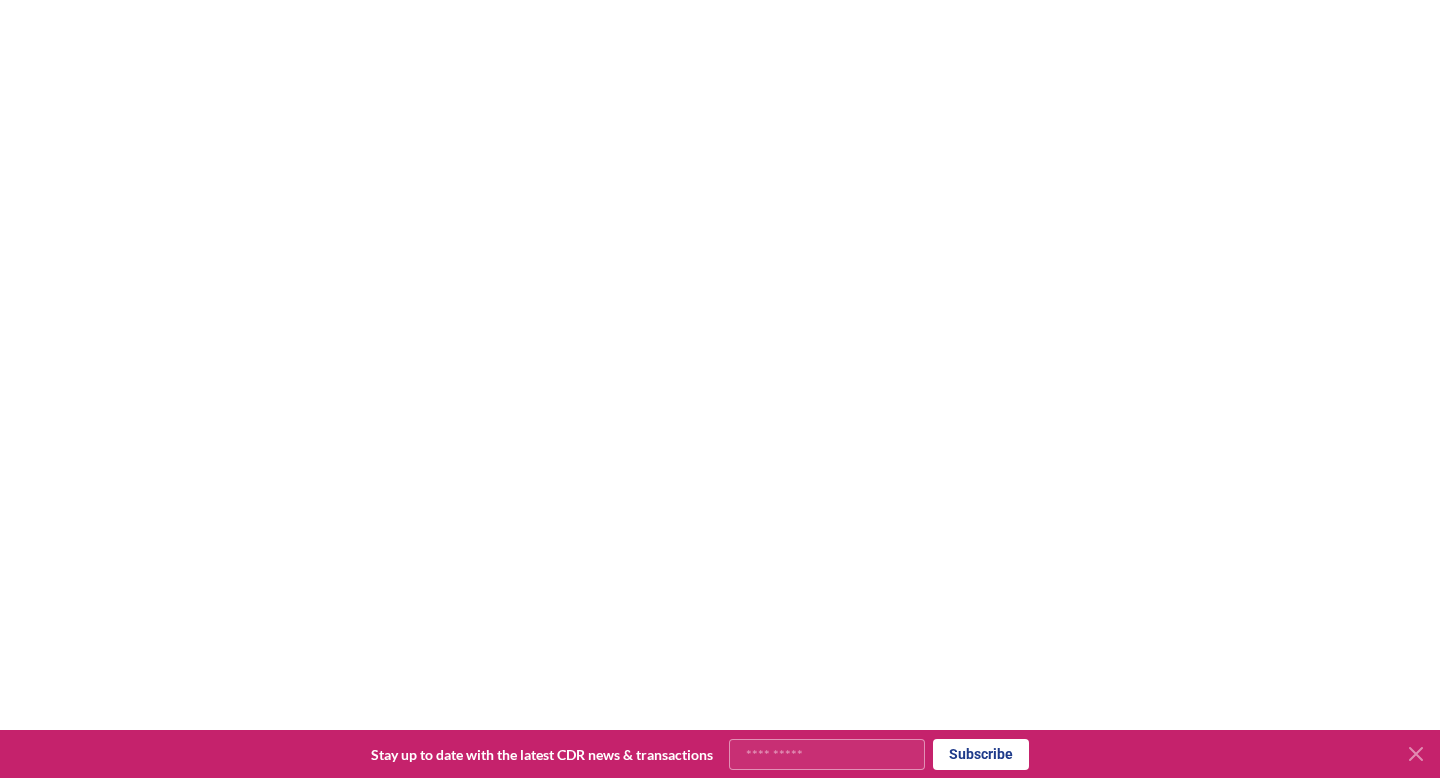 scroll, scrollTop: 322, scrollLeft: 0, axis: vertical 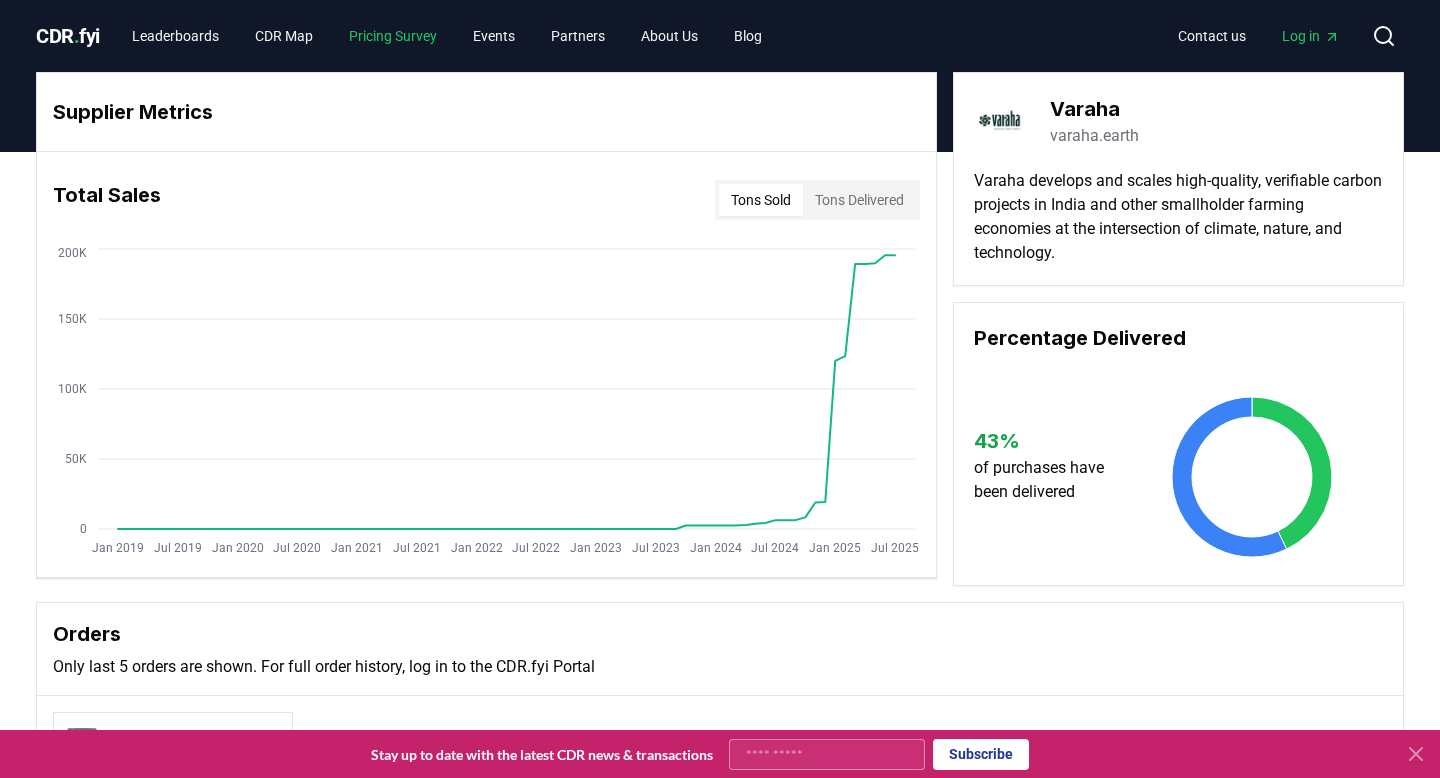 click on "Pricing Survey" at bounding box center [393, 36] 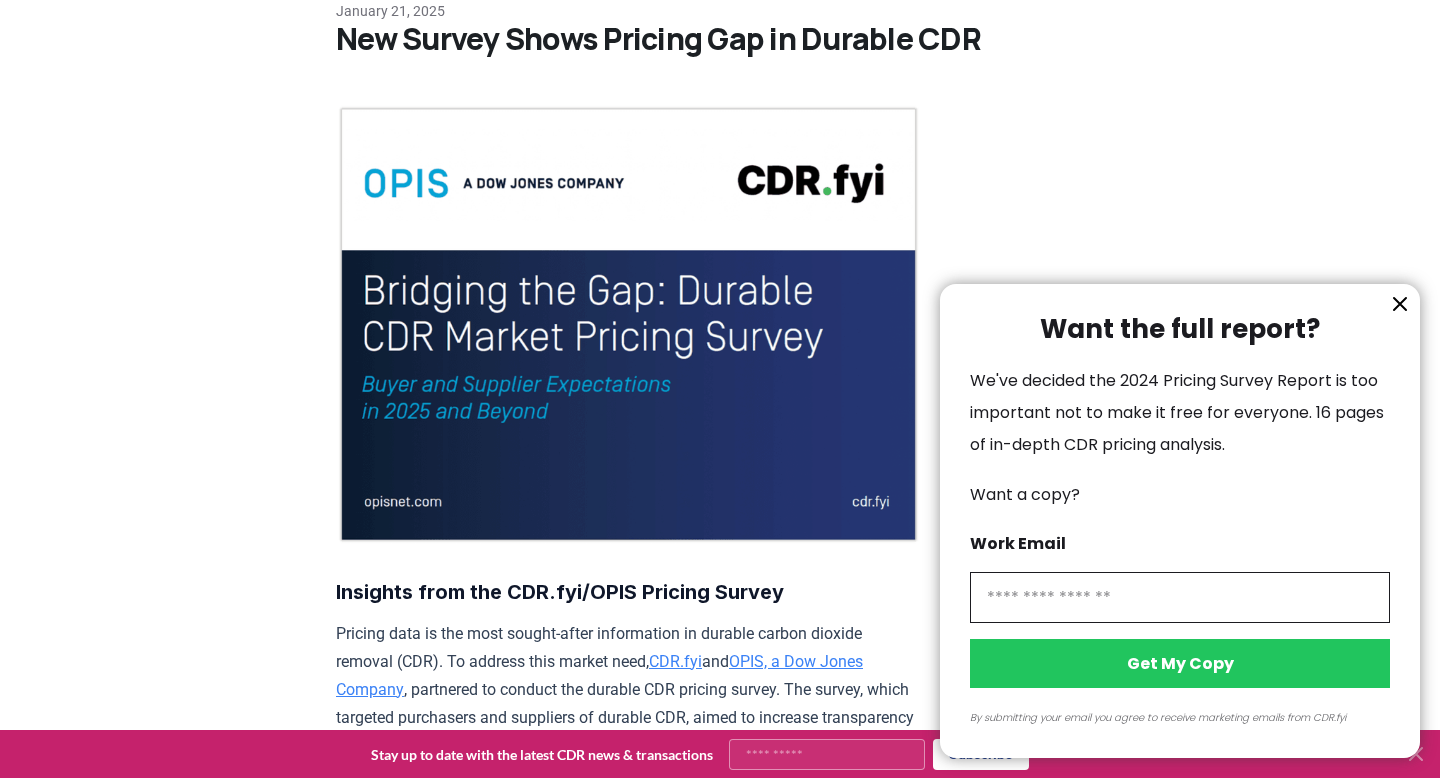 scroll, scrollTop: 112, scrollLeft: 0, axis: vertical 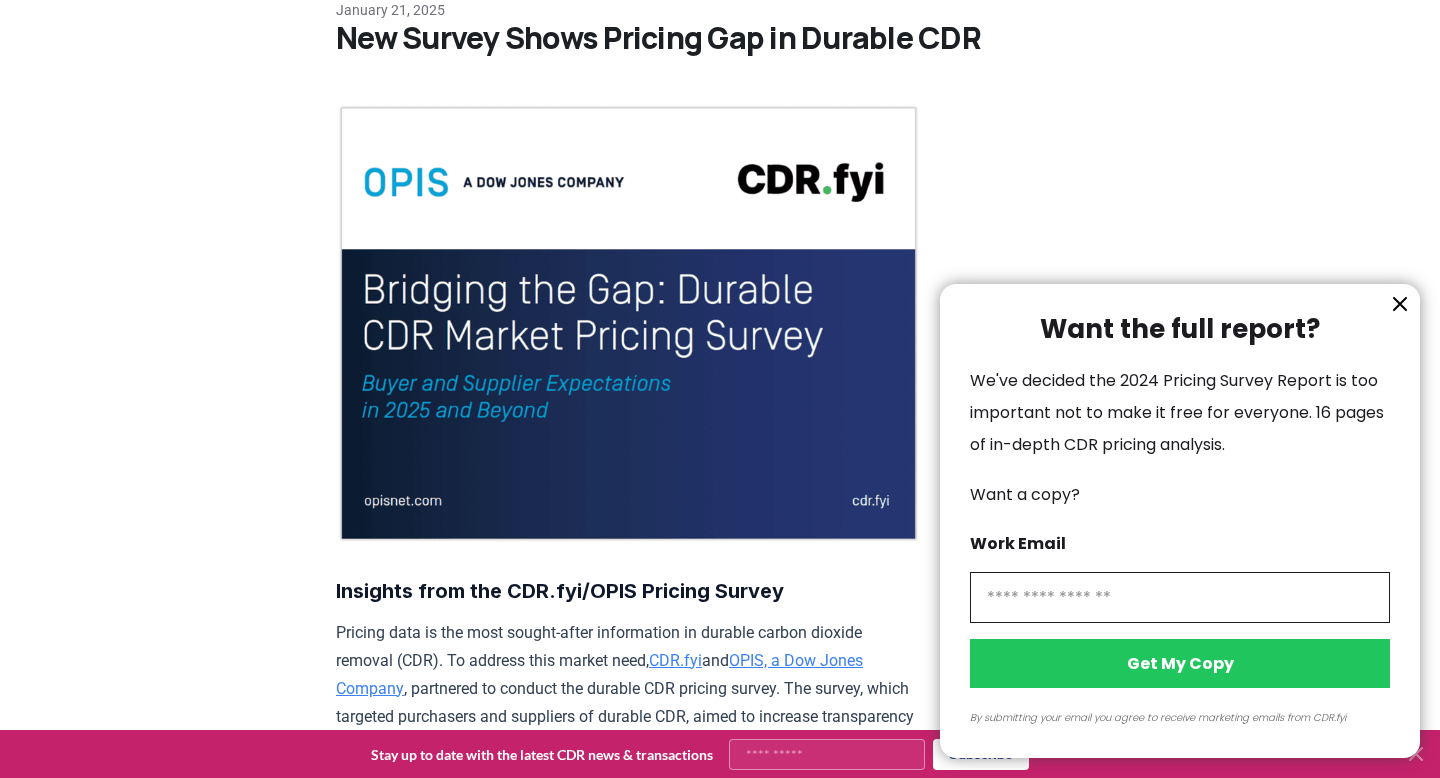 click 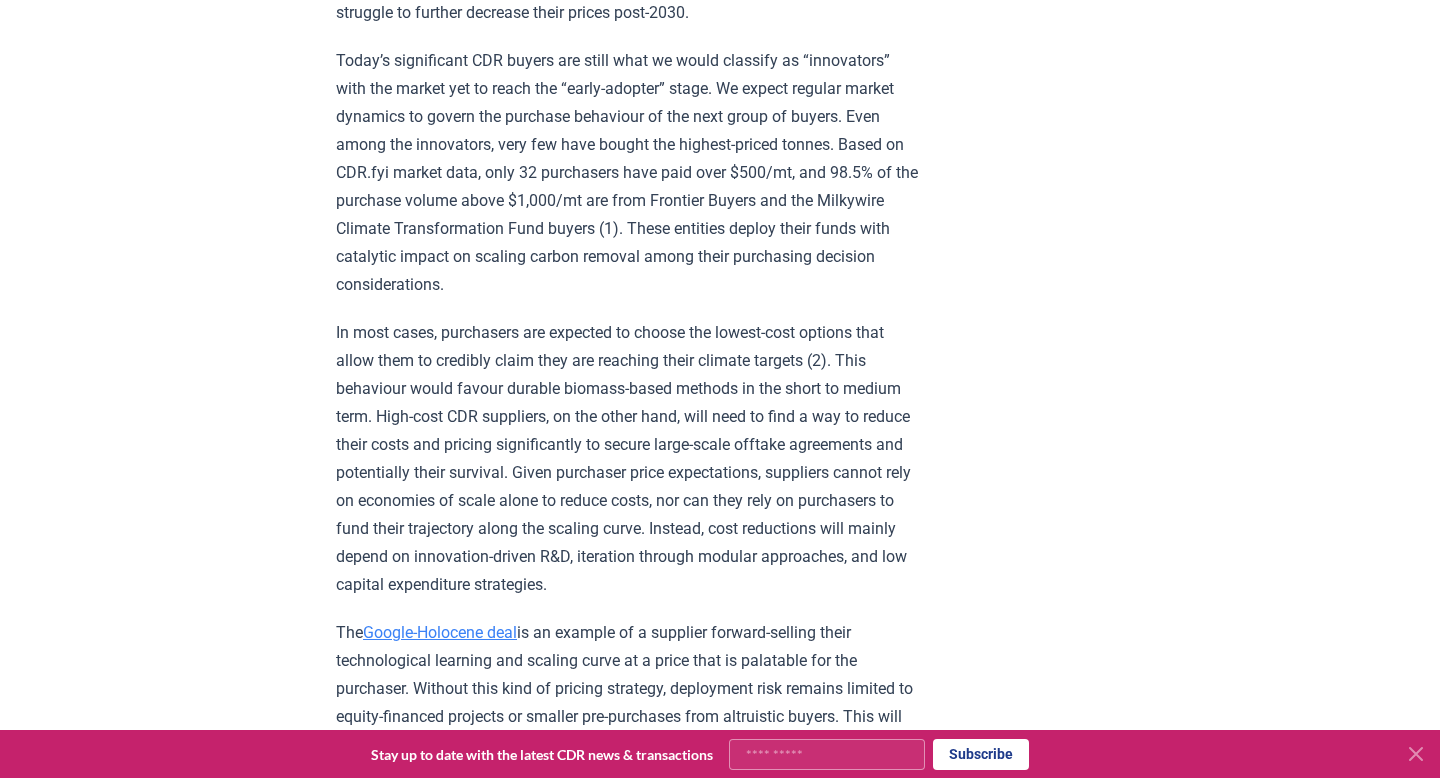 scroll, scrollTop: 3160, scrollLeft: 0, axis: vertical 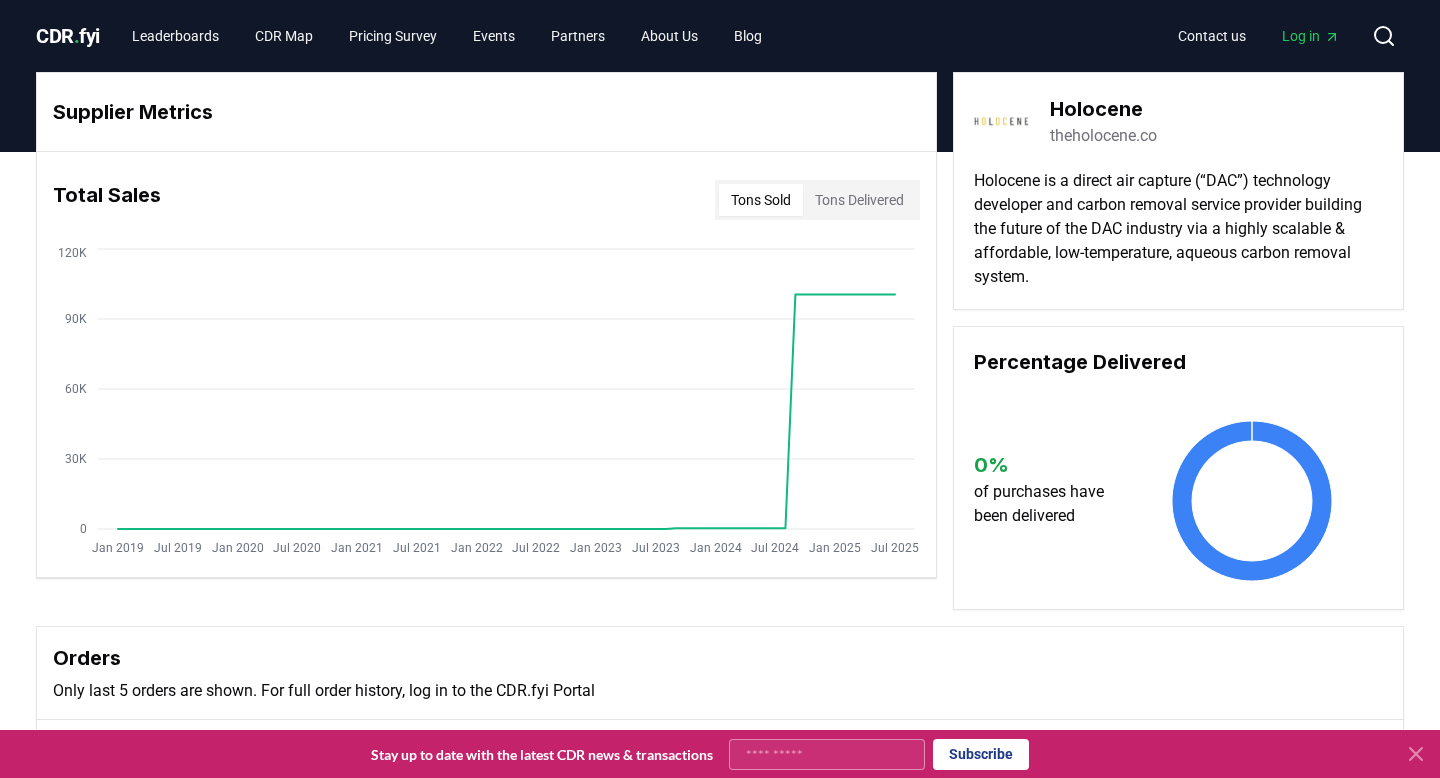 click on "Tons Delivered" at bounding box center [859, 200] 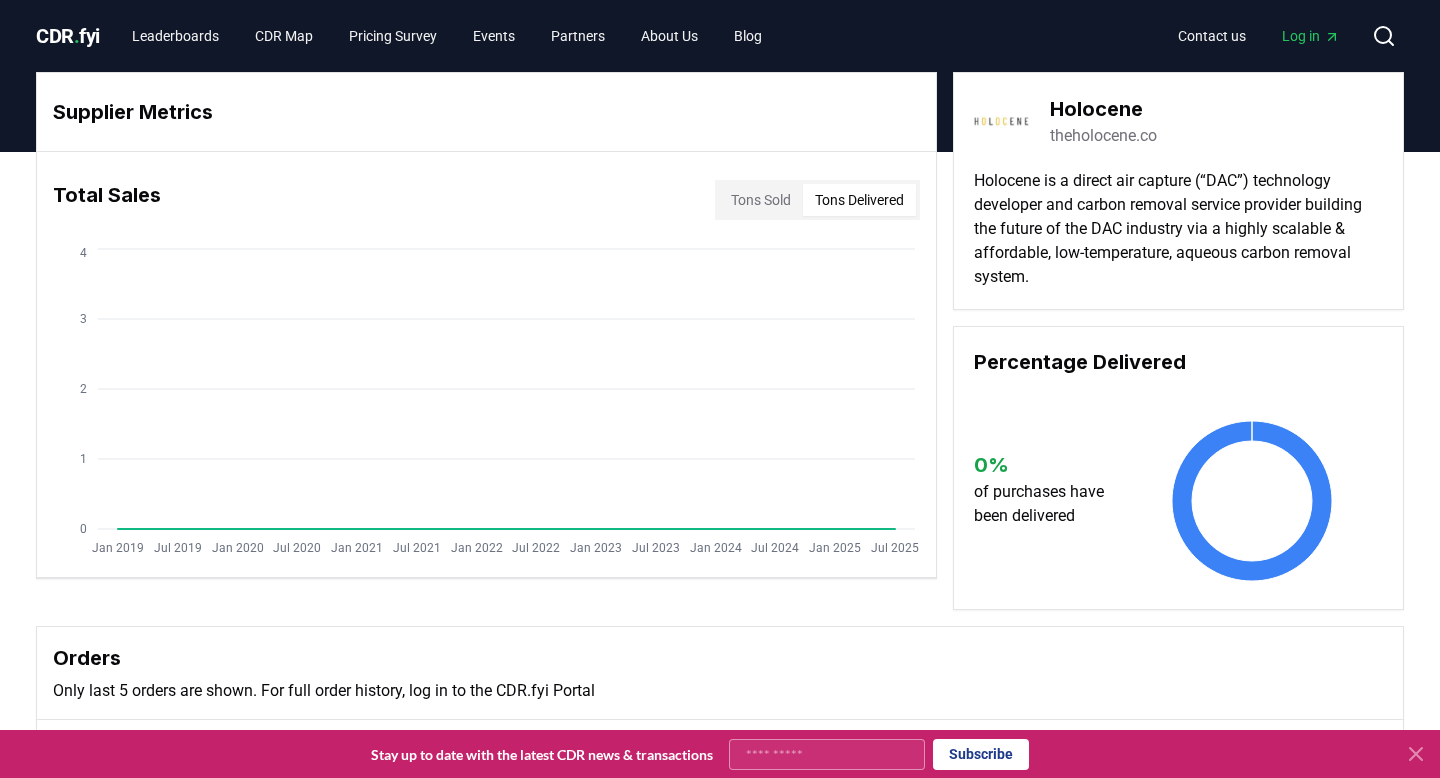 click on "Tons Sold" at bounding box center [761, 200] 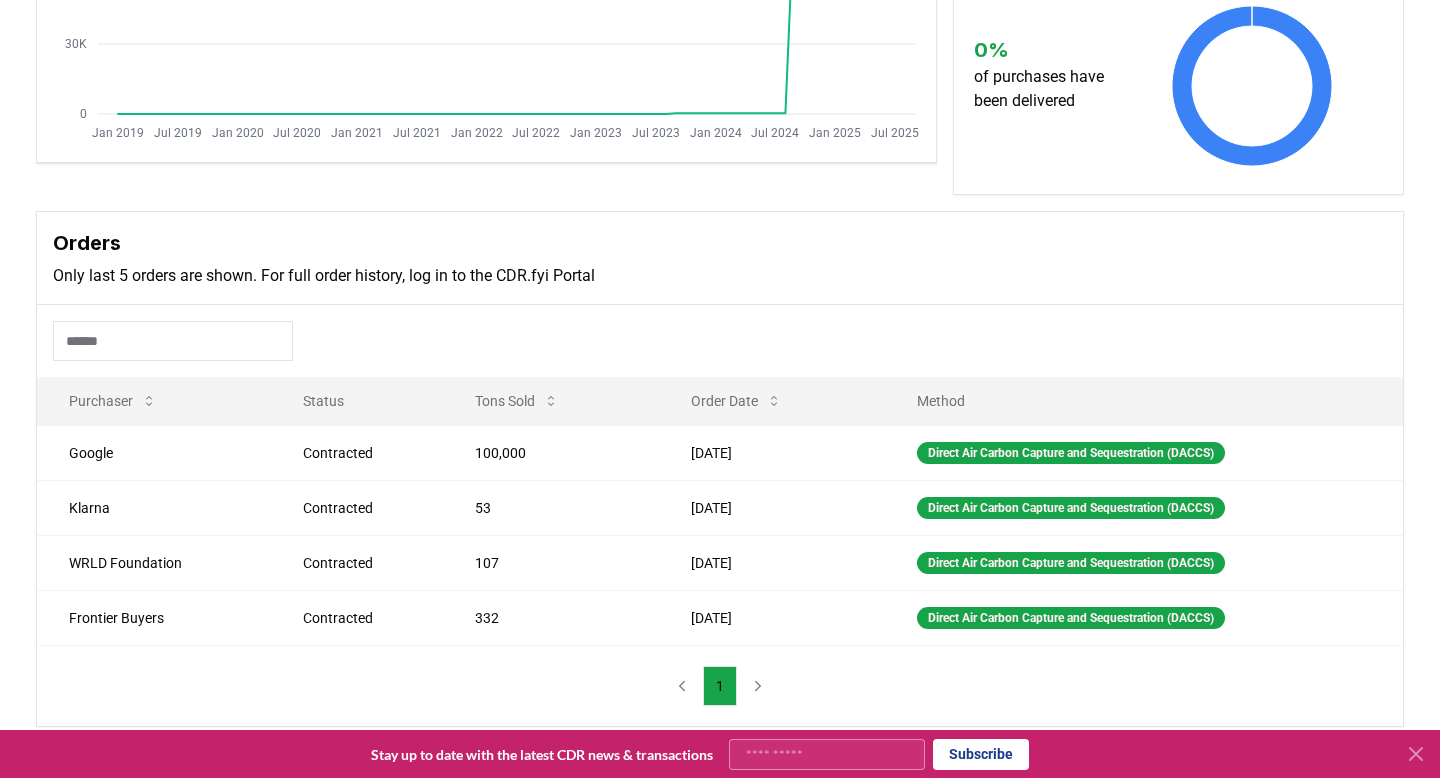 scroll, scrollTop: 0, scrollLeft: 0, axis: both 